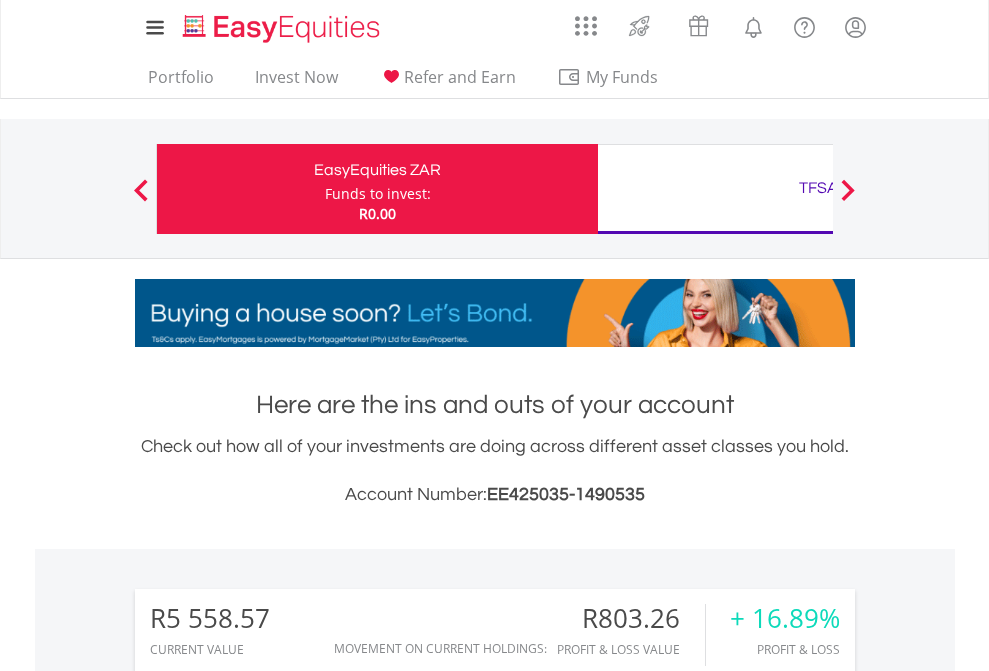 scroll, scrollTop: 0, scrollLeft: 0, axis: both 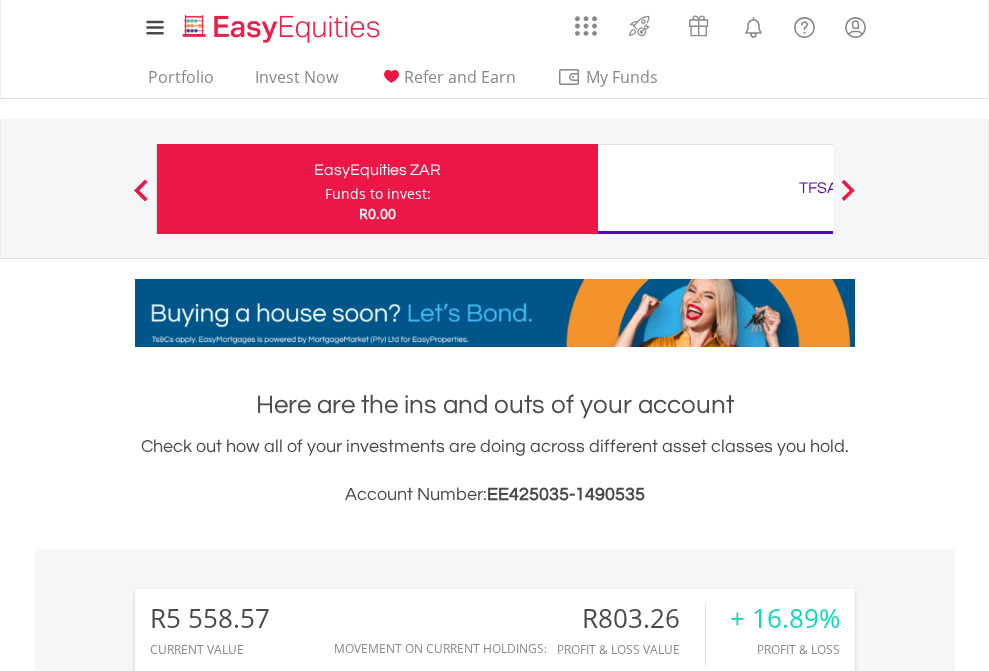 click on "Funds to invest:" at bounding box center (378, 194) 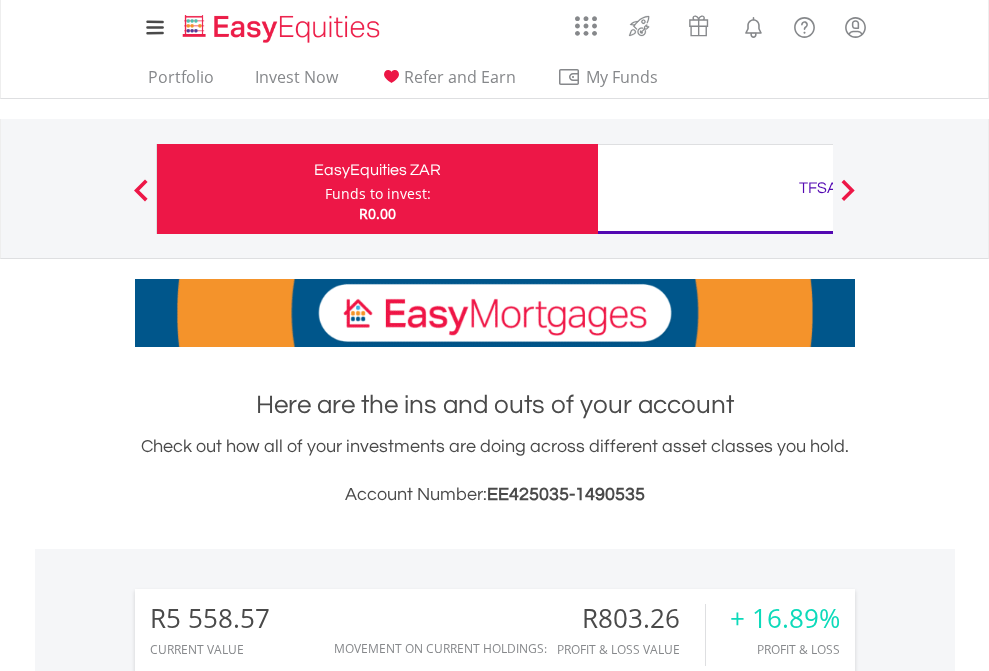 scroll, scrollTop: 1917, scrollLeft: 0, axis: vertical 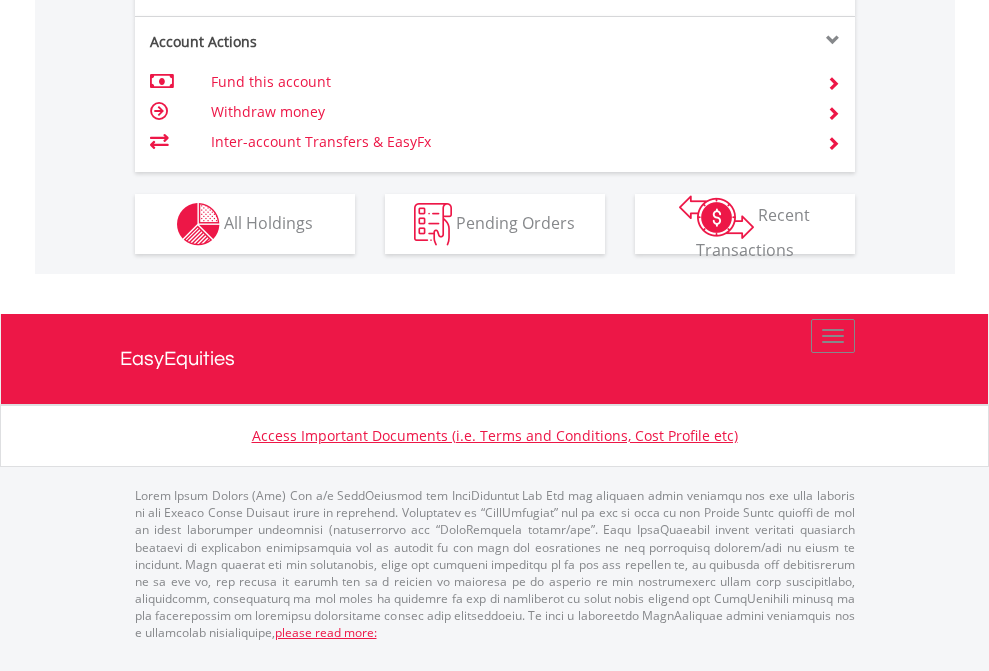 click on "Investment types" at bounding box center (706, -337) 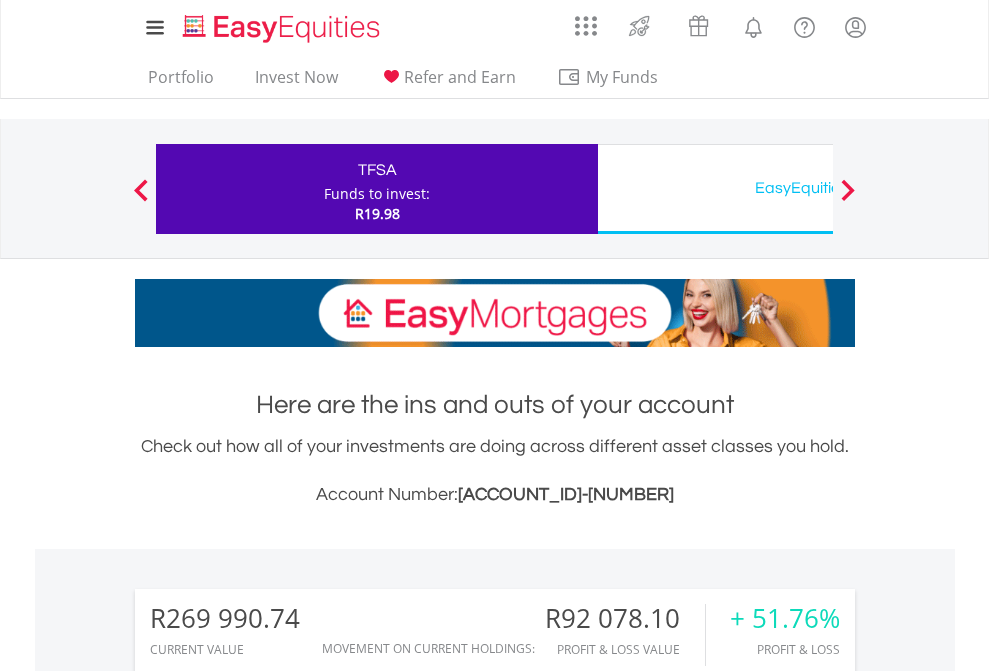 scroll, scrollTop: 1877, scrollLeft: 0, axis: vertical 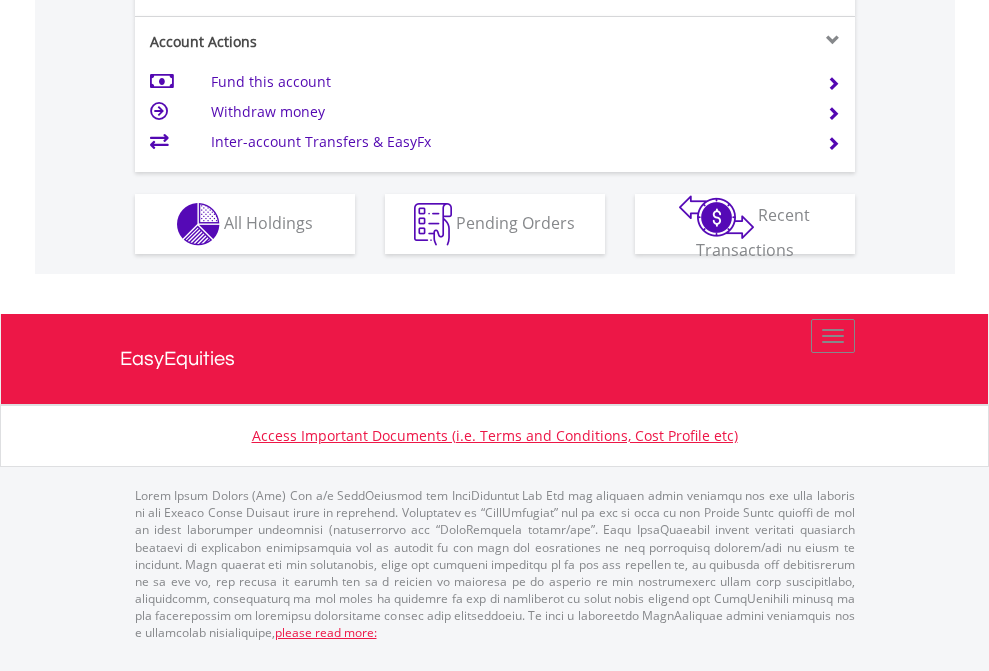 click on "Investment types" at bounding box center (706, -337) 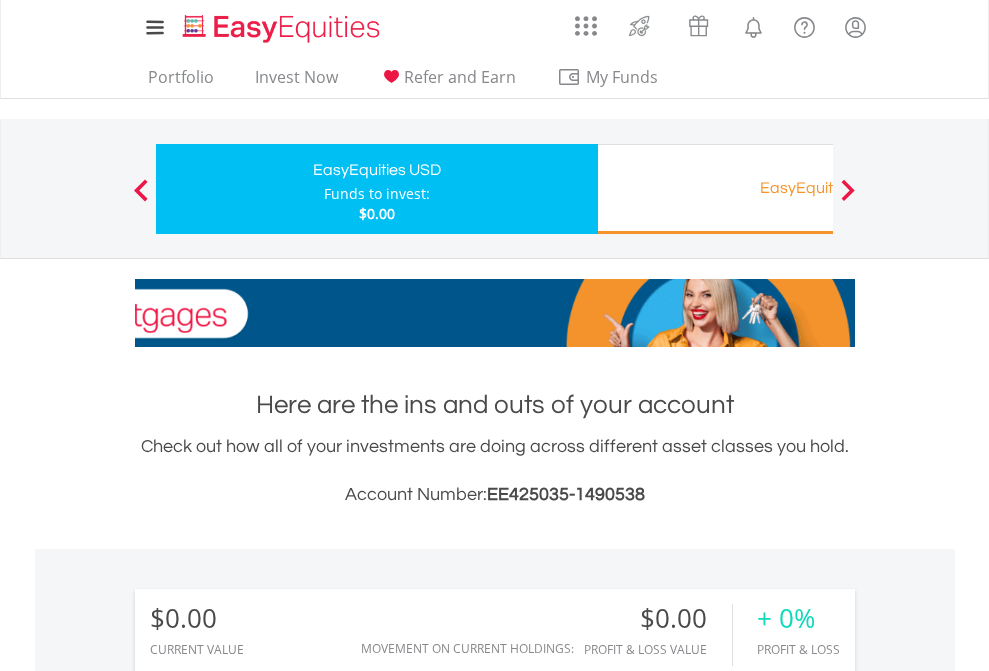 scroll, scrollTop: 1870, scrollLeft: 0, axis: vertical 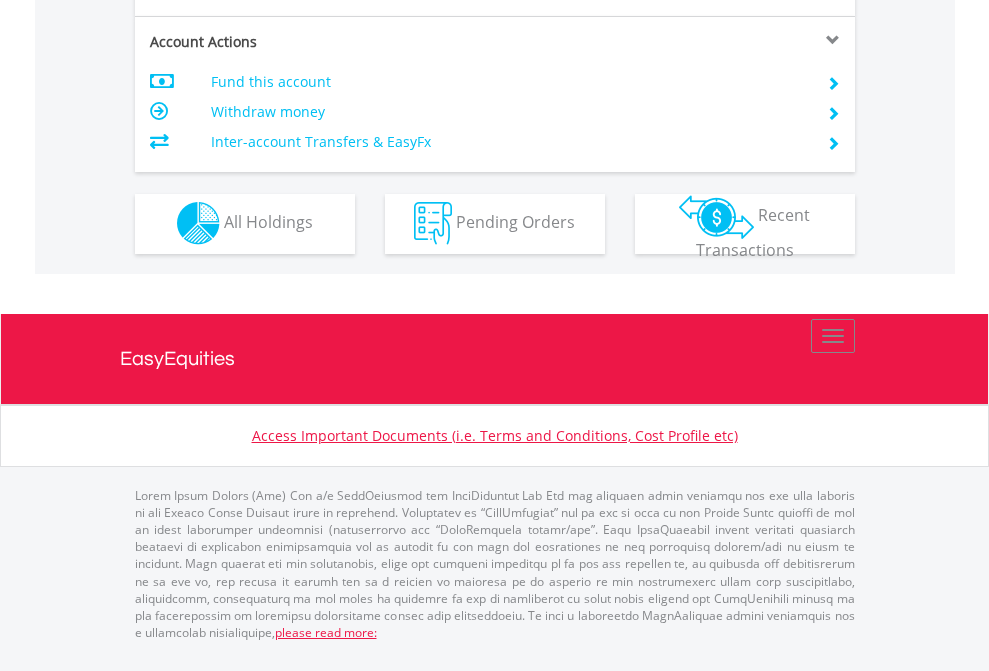 click on "Investment types" at bounding box center [706, -353] 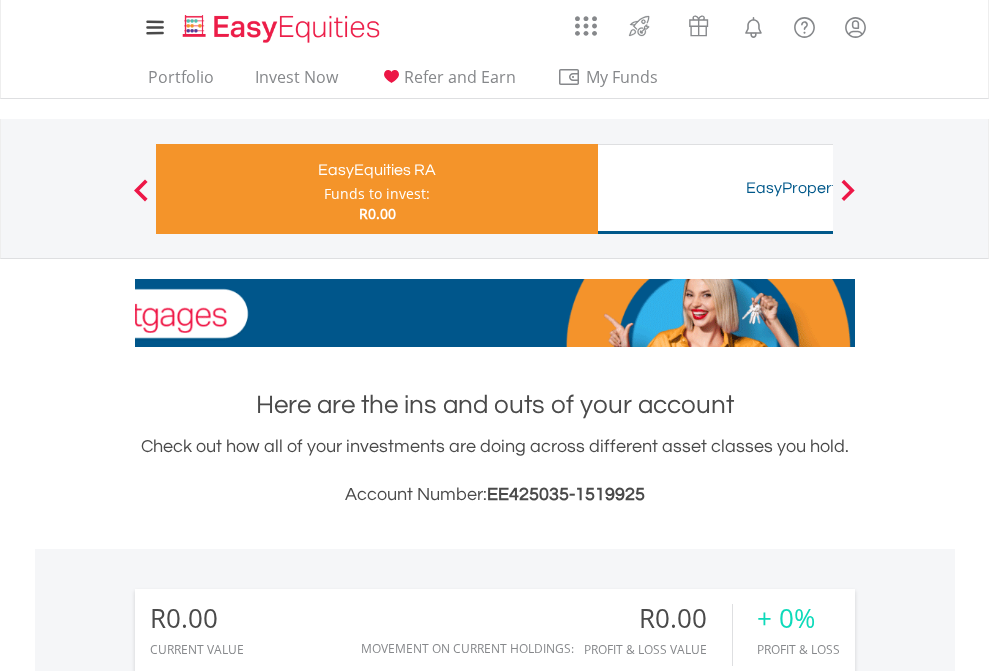 scroll, scrollTop: 1870, scrollLeft: 0, axis: vertical 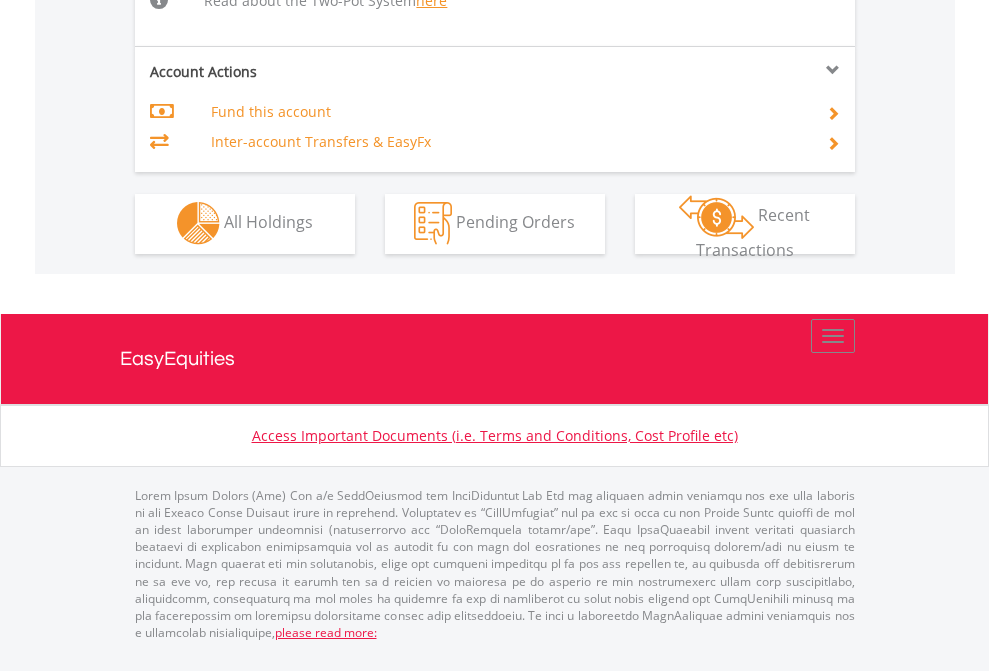 click on "Investment types" at bounding box center [706, -534] 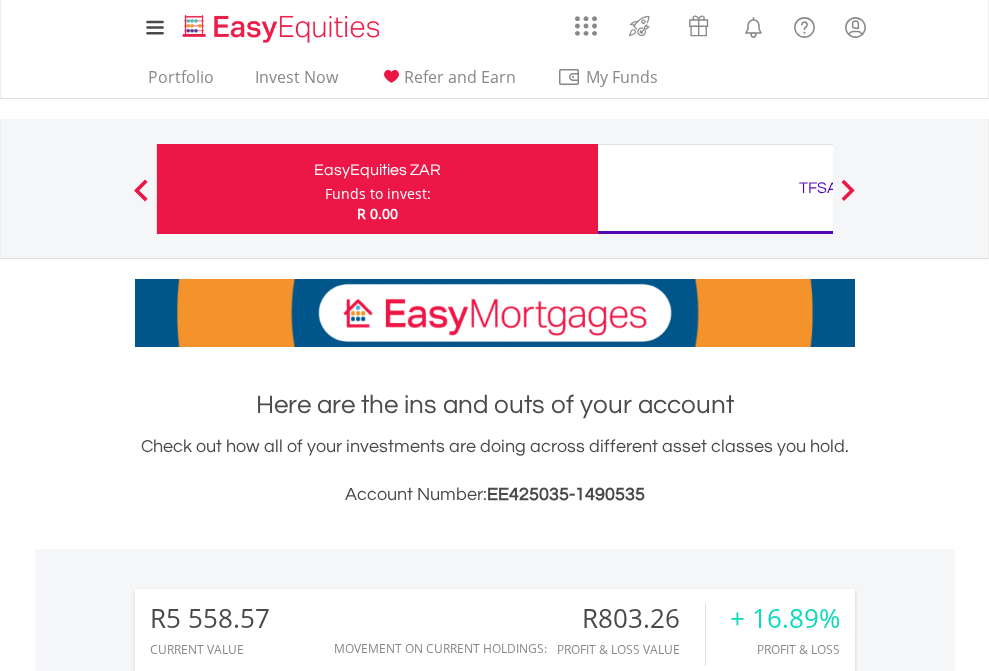 scroll, scrollTop: 144, scrollLeft: 0, axis: vertical 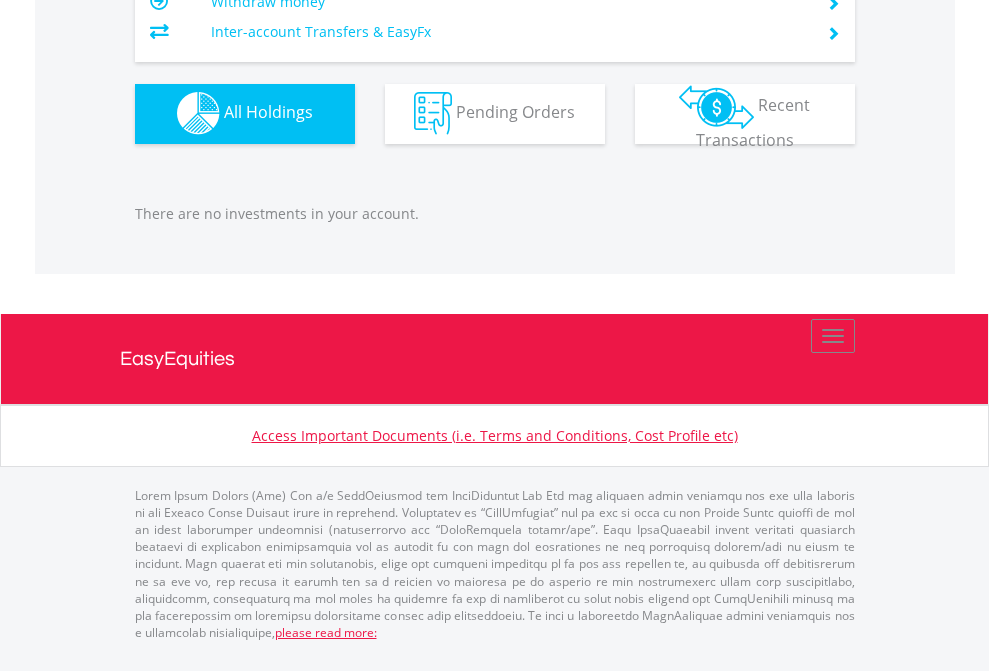 click on "EasyEquities RA" at bounding box center [818, -1142] 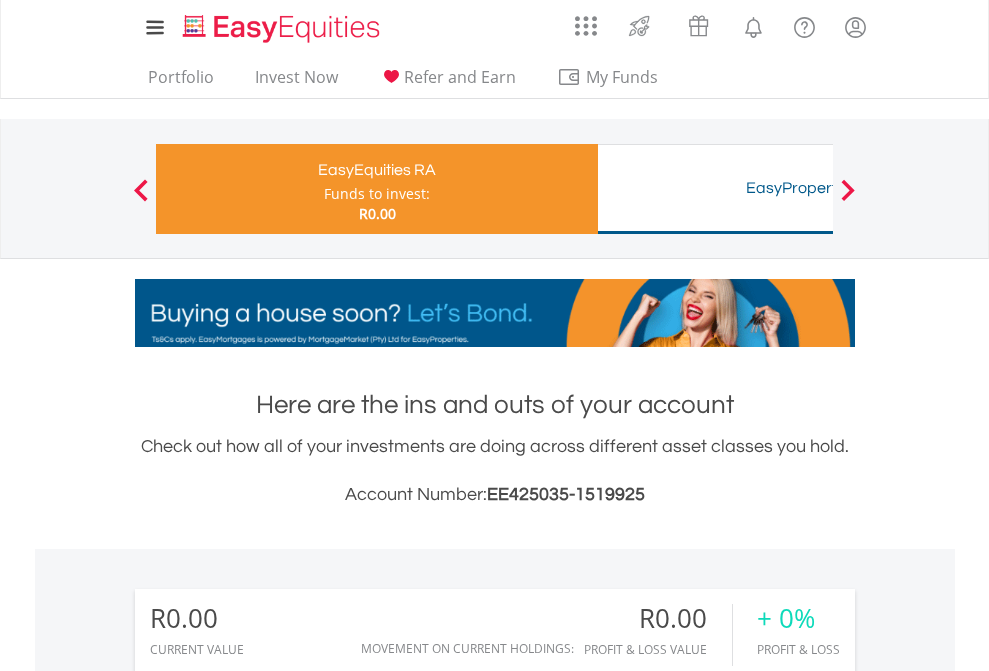 scroll, scrollTop: 2097, scrollLeft: 0, axis: vertical 